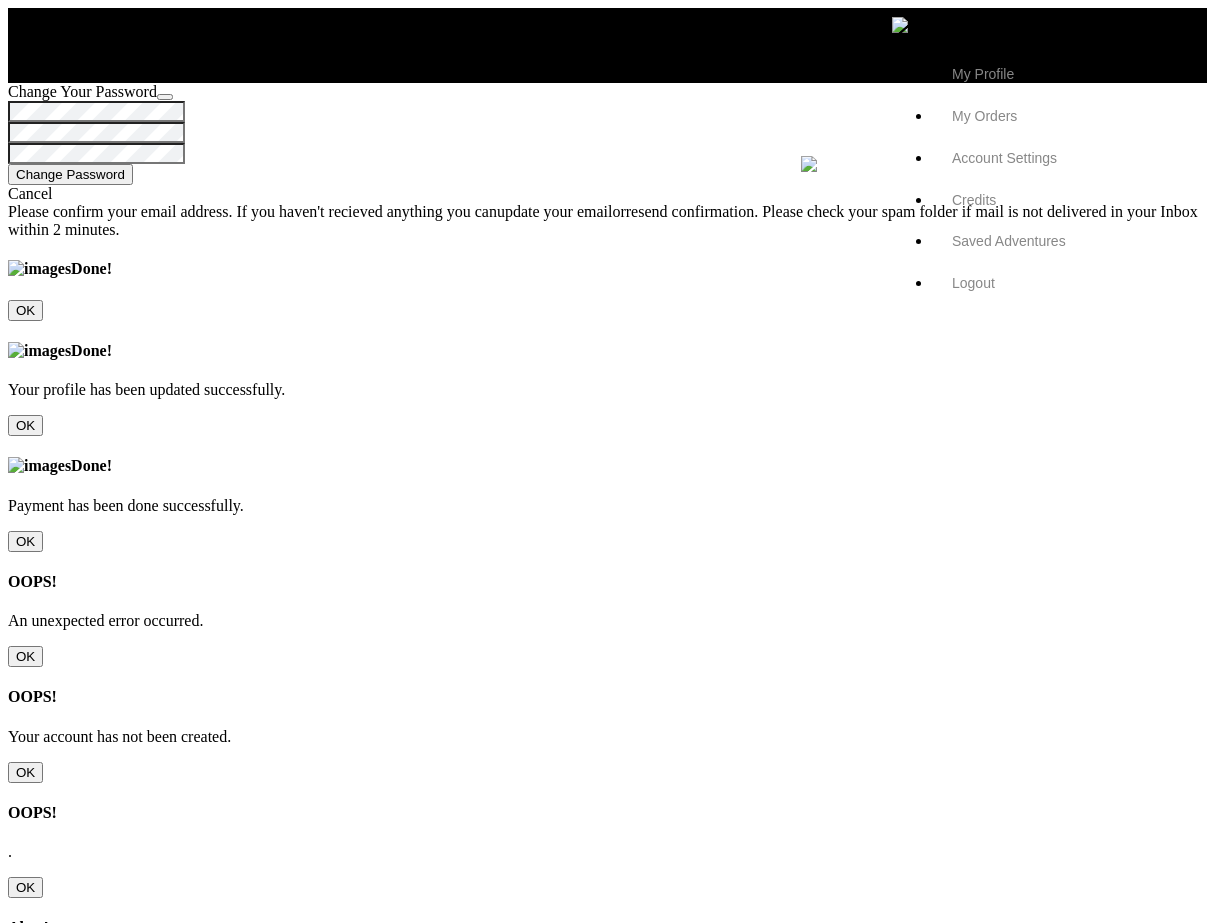 scroll, scrollTop: 0, scrollLeft: 0, axis: both 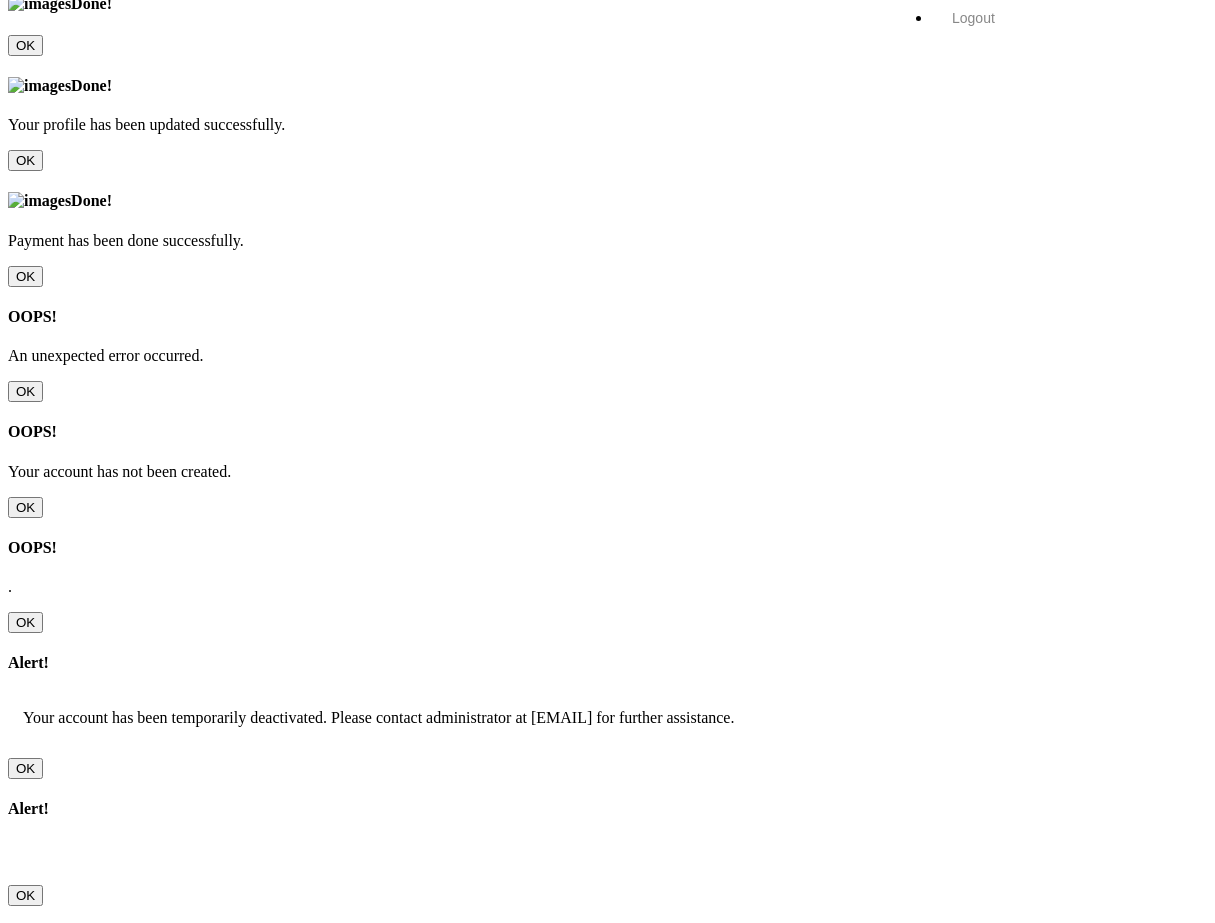 click on "[BANK_TYPE]" at bounding box center [111, 1510] 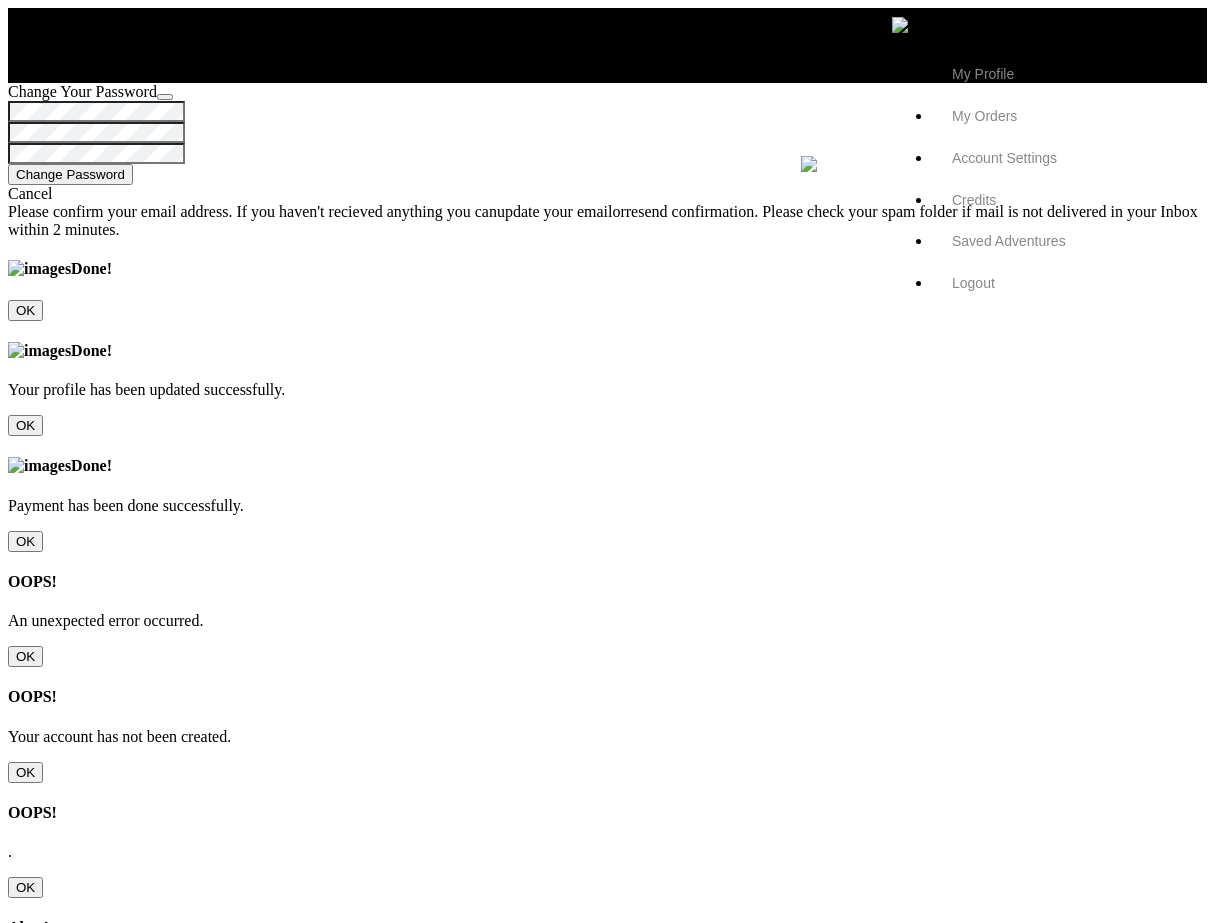 scroll, scrollTop: 0, scrollLeft: 0, axis: both 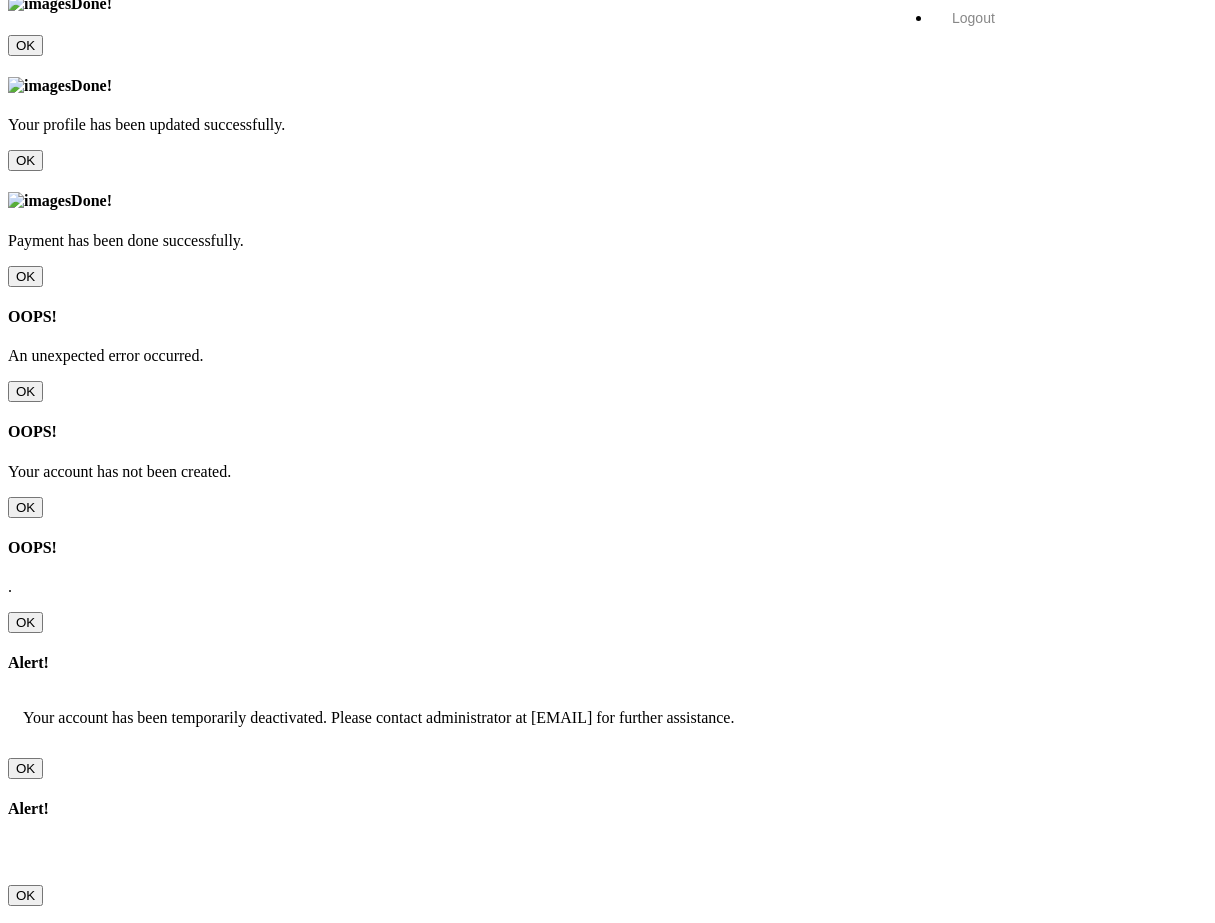 click on "Bank/Wire Transfer" at bounding box center [111, 1510] 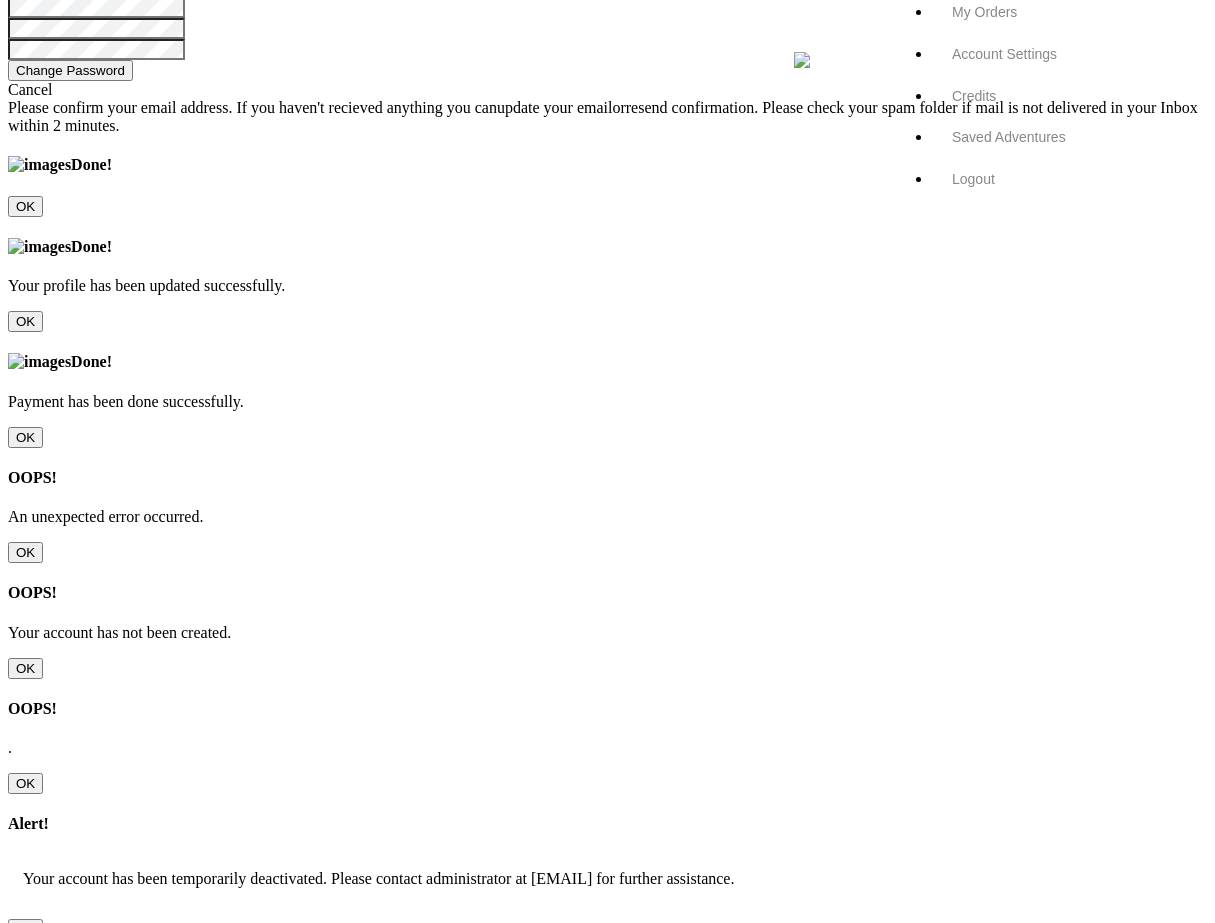 scroll, scrollTop: 0, scrollLeft: 0, axis: both 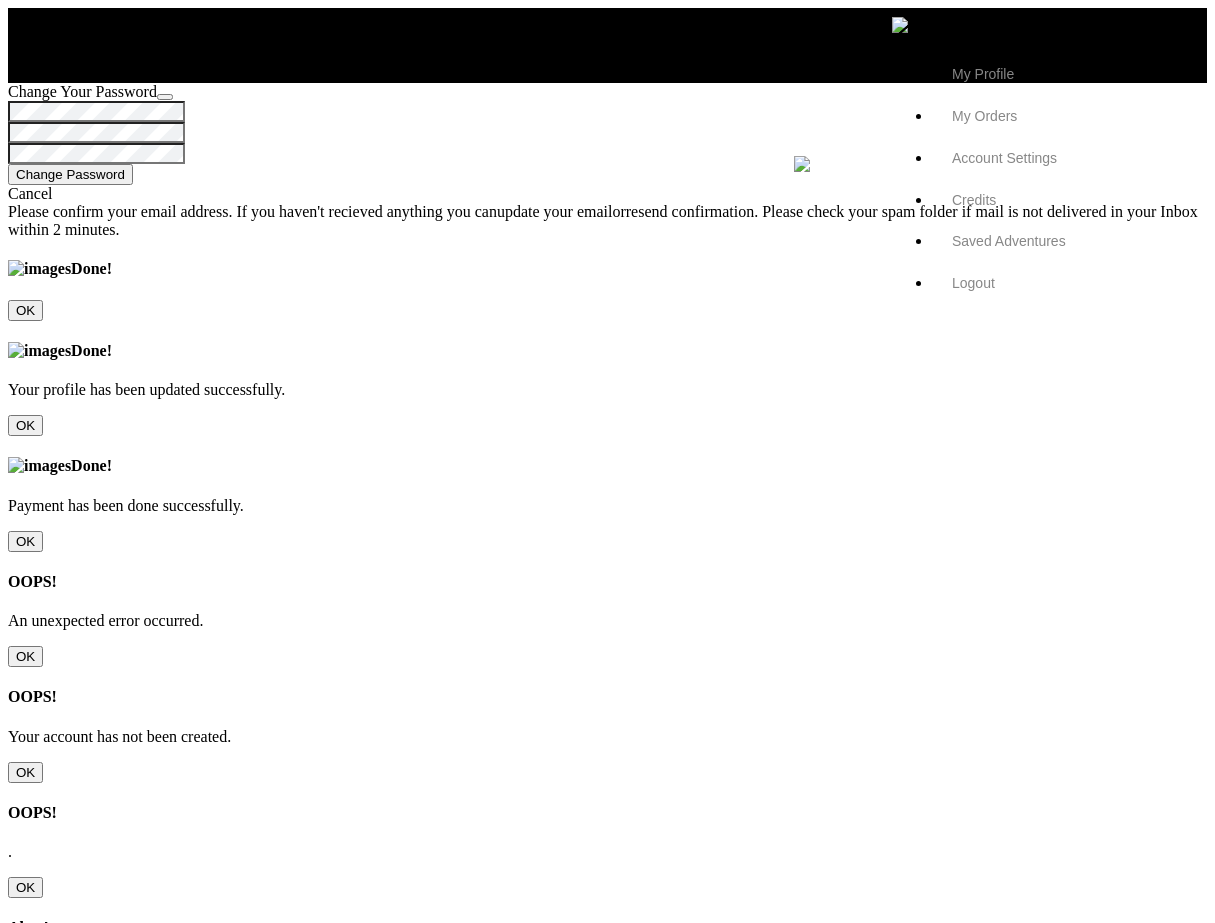 click at bounding box center (8, 164) 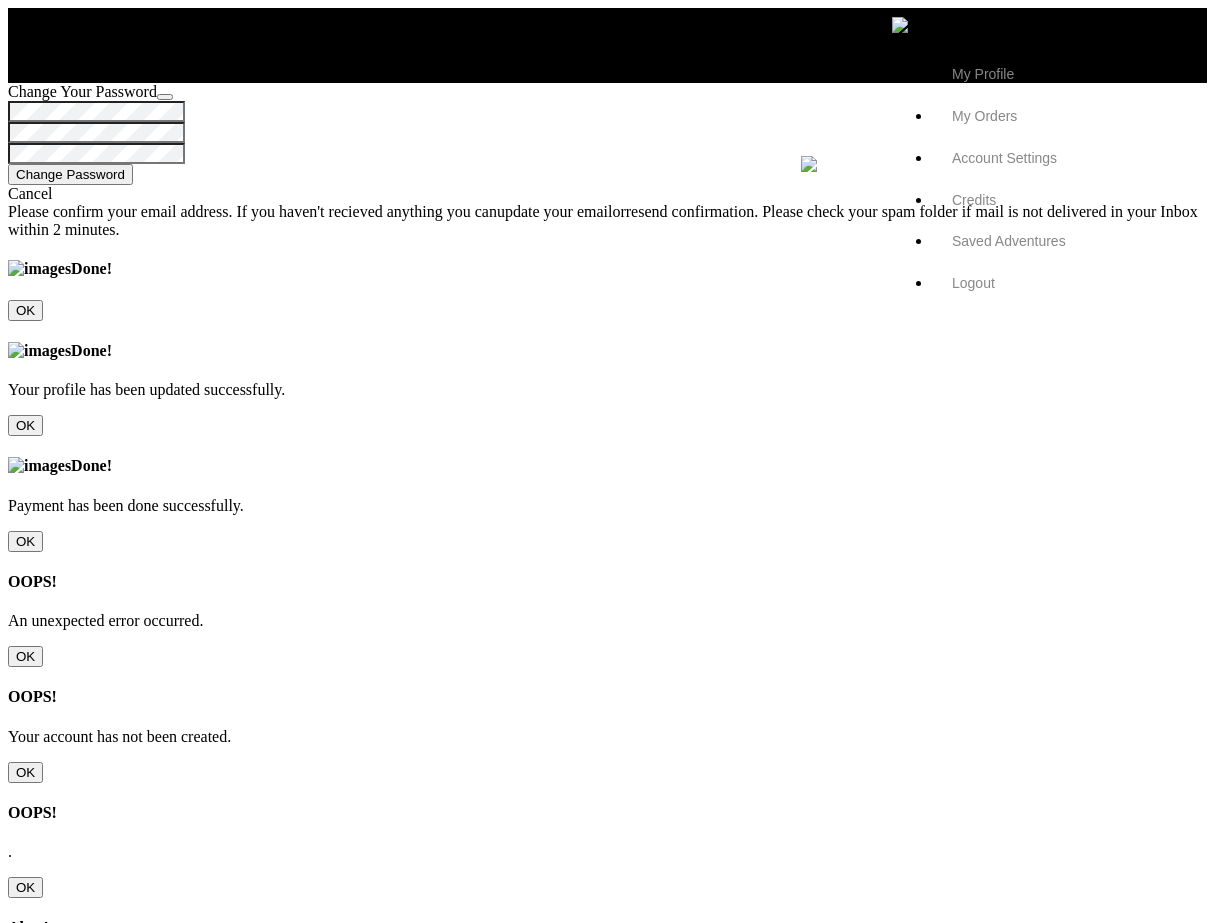 scroll, scrollTop: 0, scrollLeft: 0, axis: both 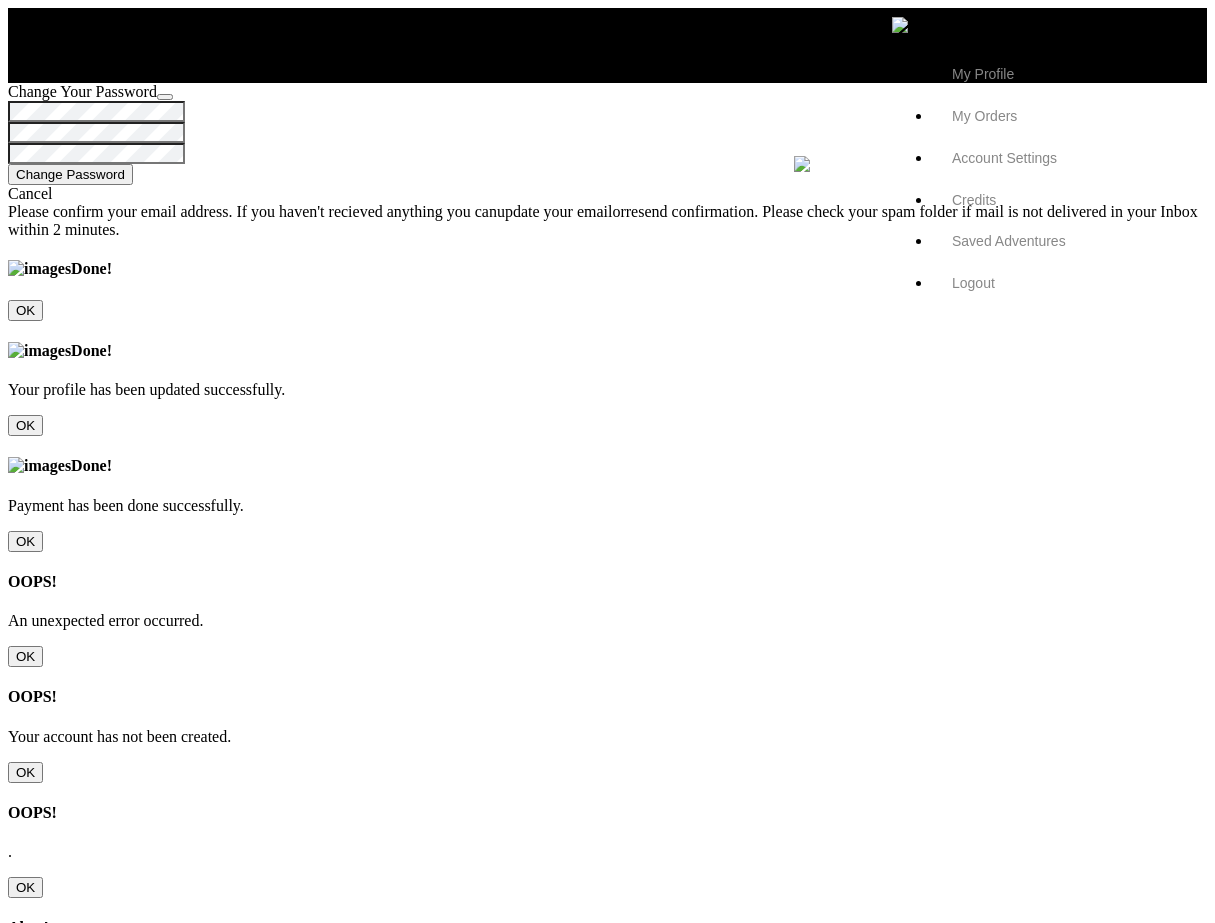 click at bounding box center (850, 164) 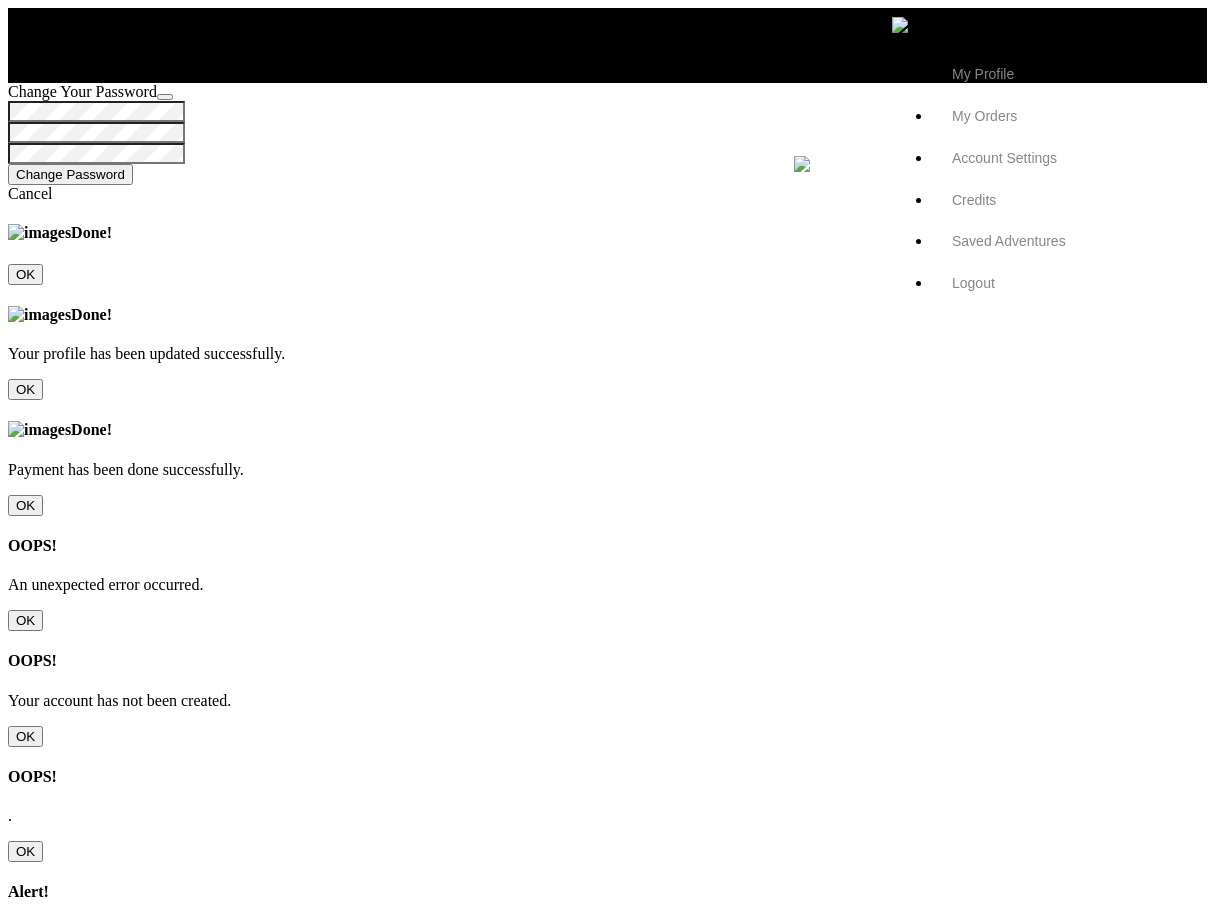 click on "Bank/Wire Transfer" at bounding box center (111, 1739) 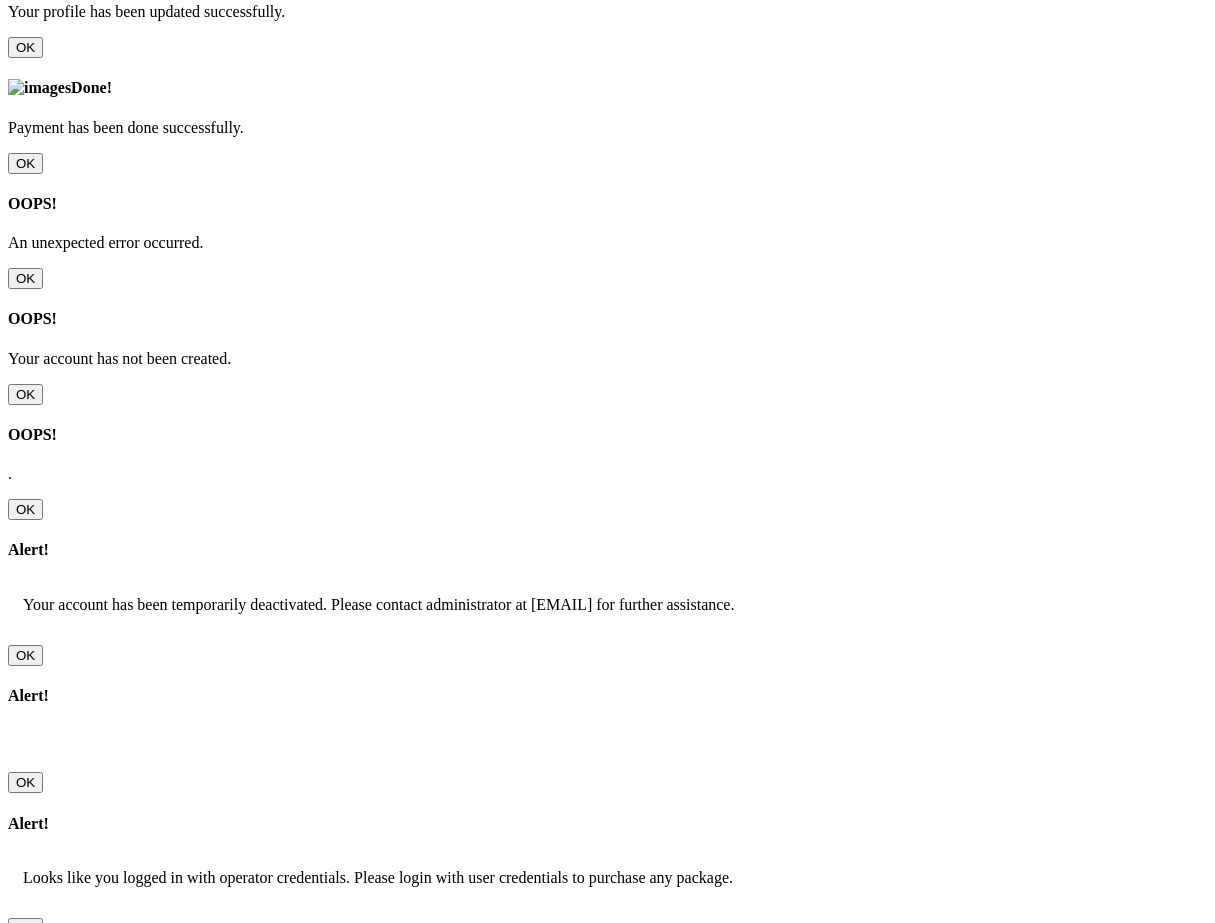 scroll, scrollTop: 343, scrollLeft: 0, axis: vertical 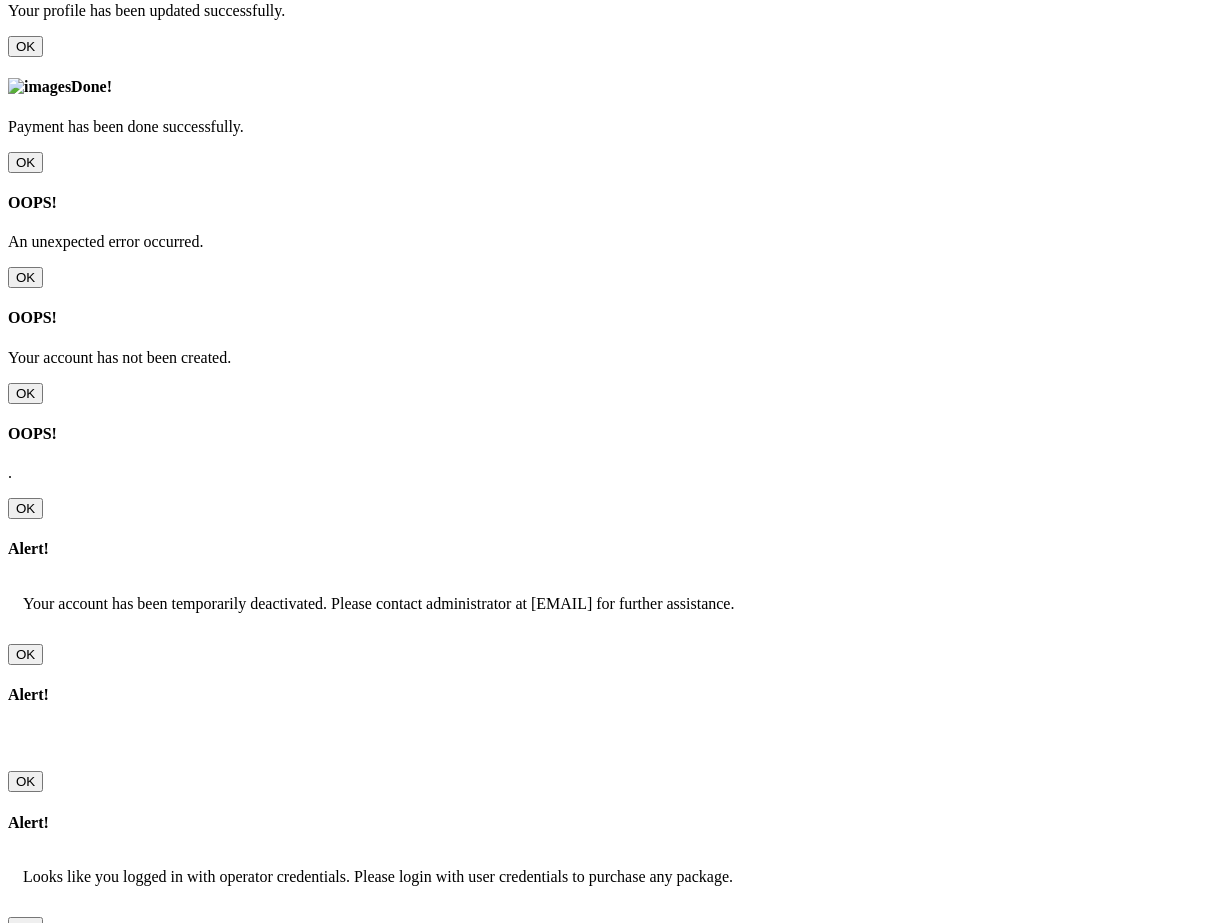 click on "Pay USD5.33" at bounding box center [56, 1936] 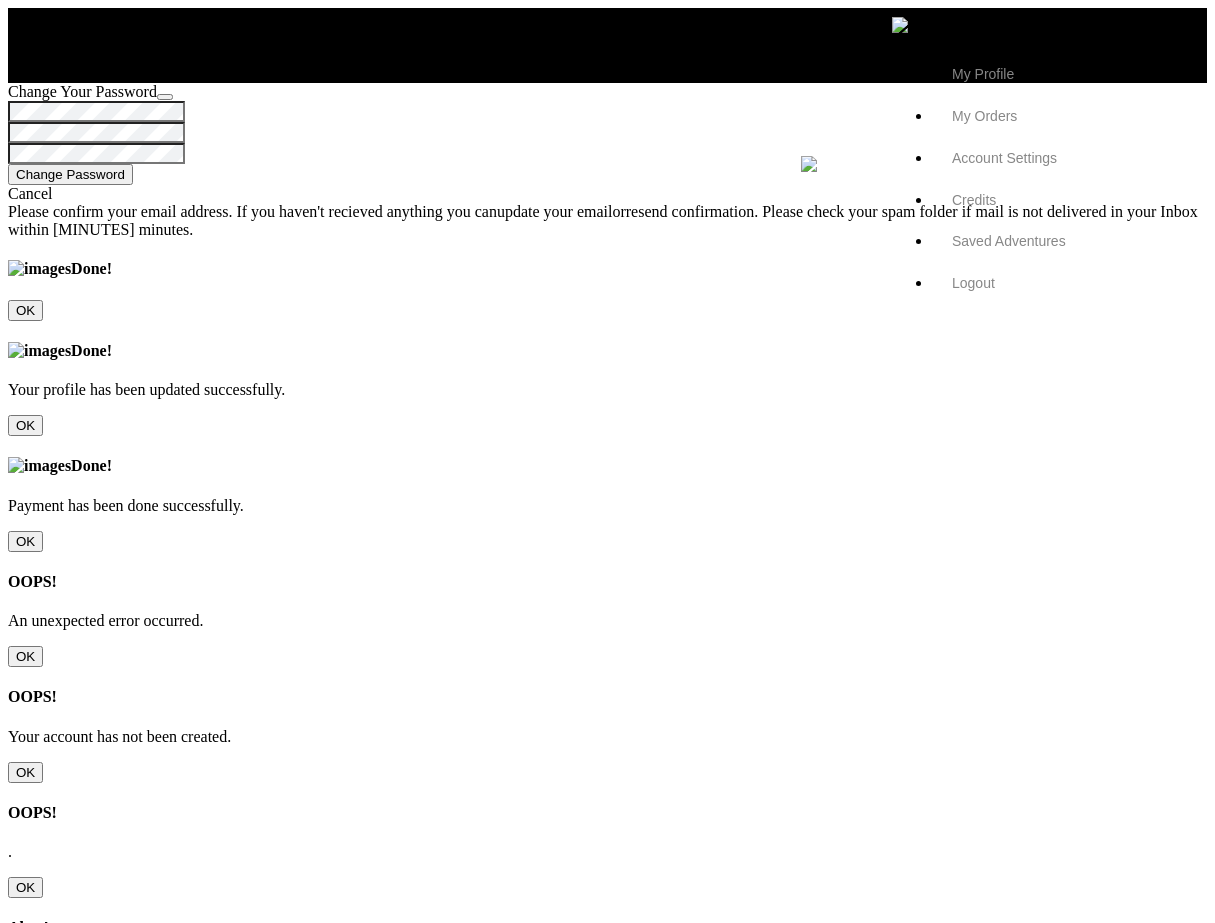scroll, scrollTop: 0, scrollLeft: 0, axis: both 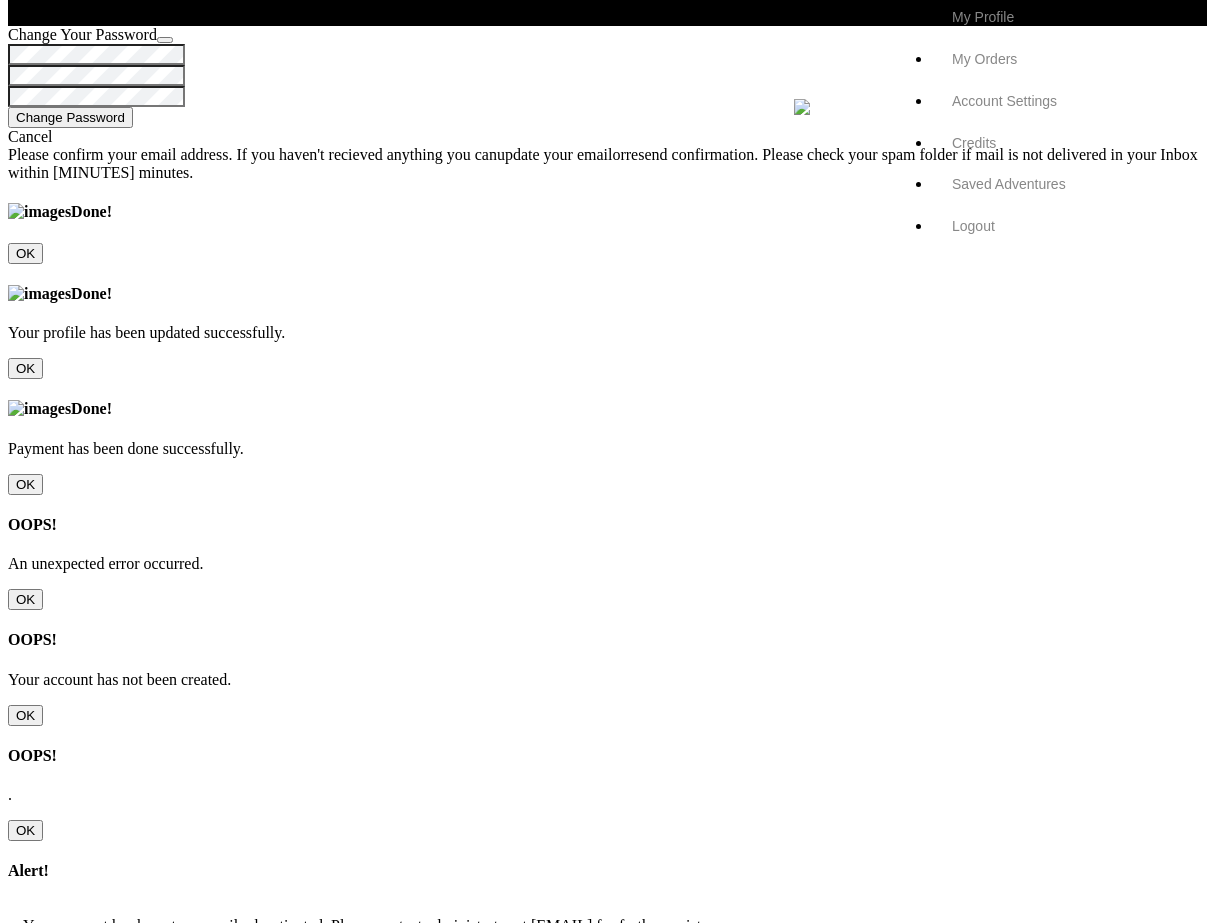 click on "[BANK_TYPE]" at bounding box center [100, 1718] 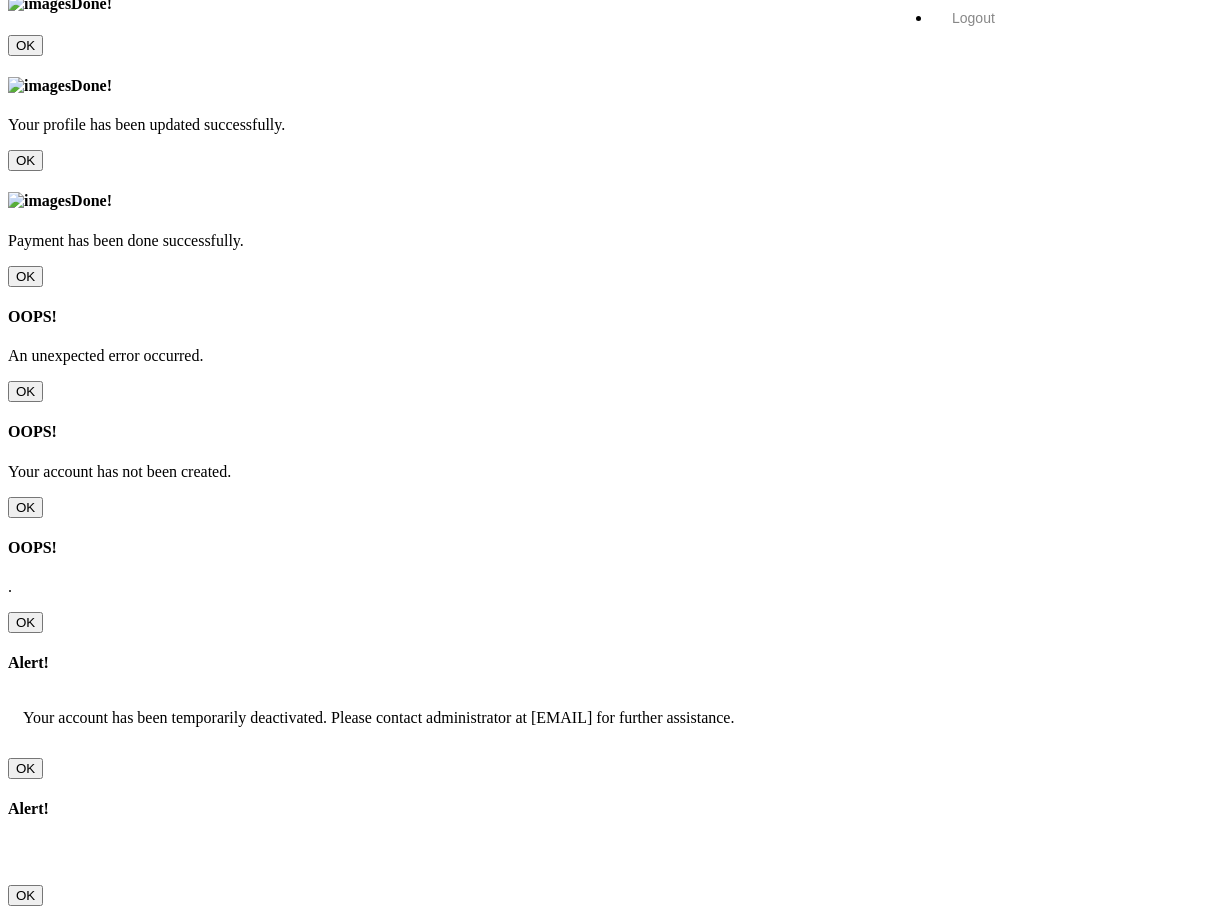 scroll, scrollTop: 268, scrollLeft: 0, axis: vertical 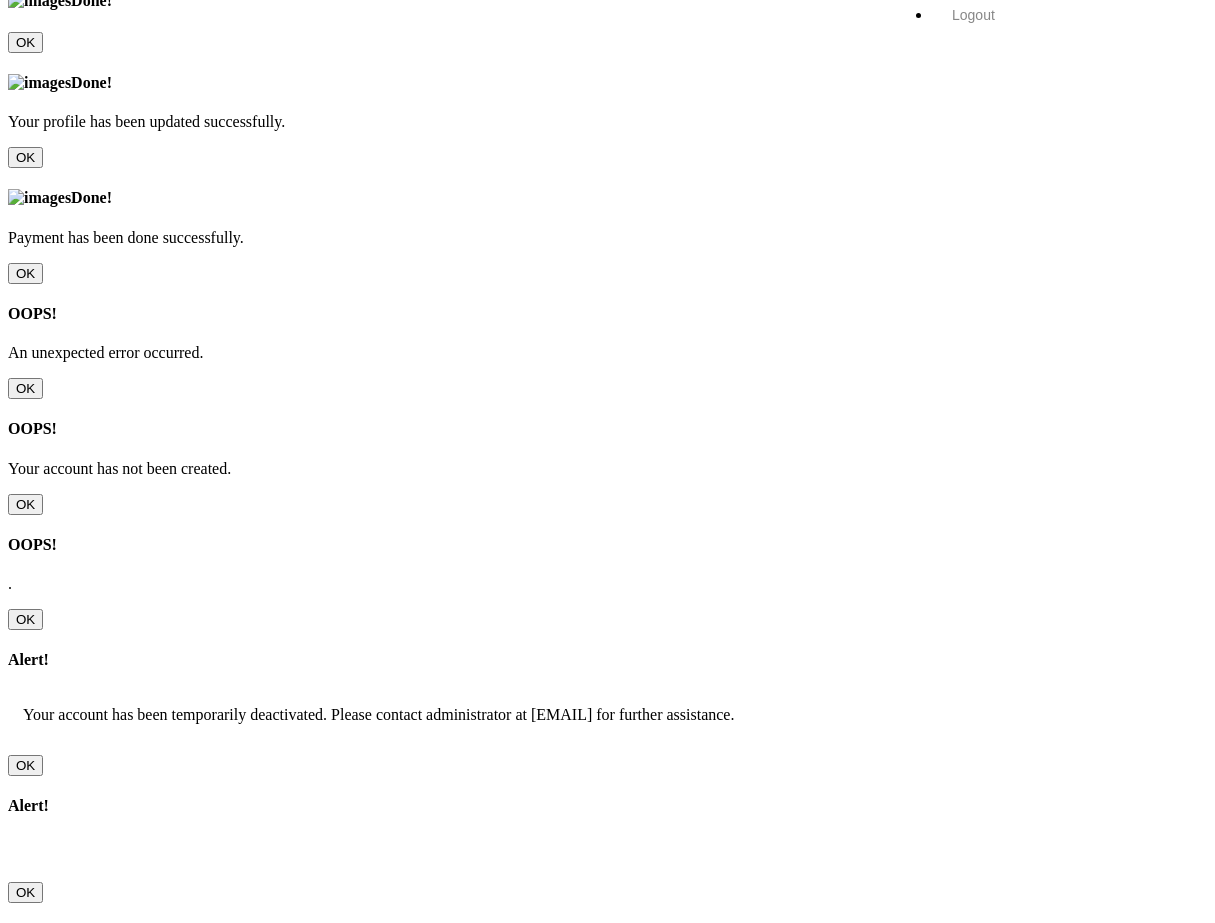 click on "Pay USD5.33" at bounding box center (67, 2047) 